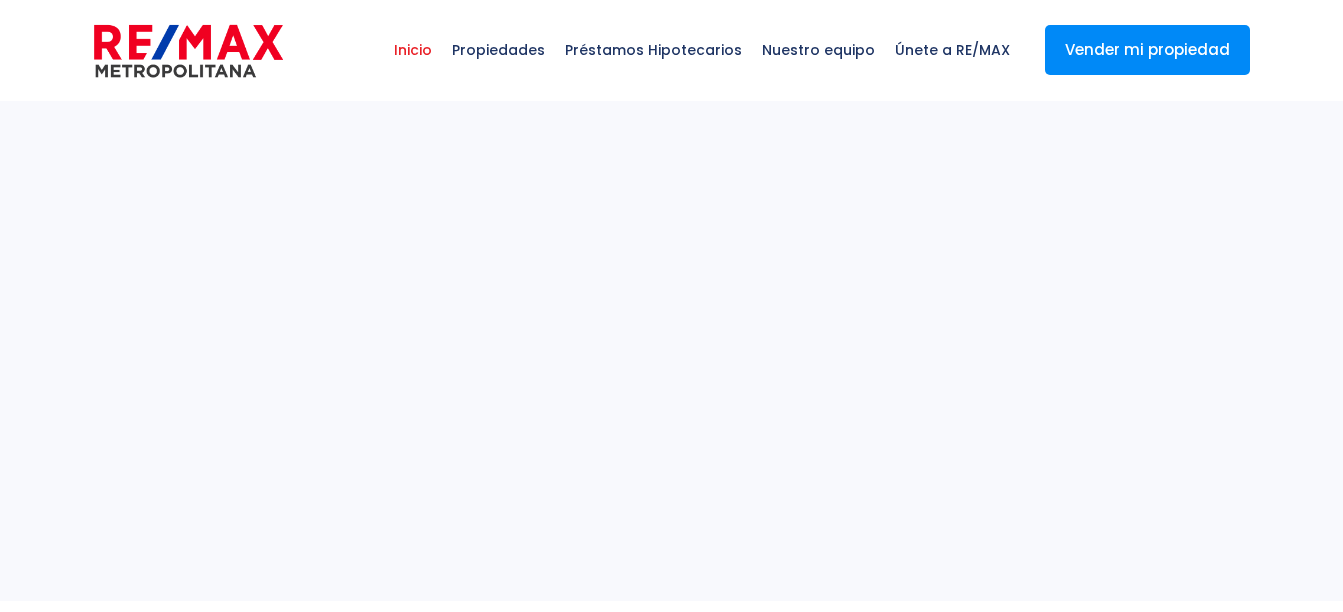 select 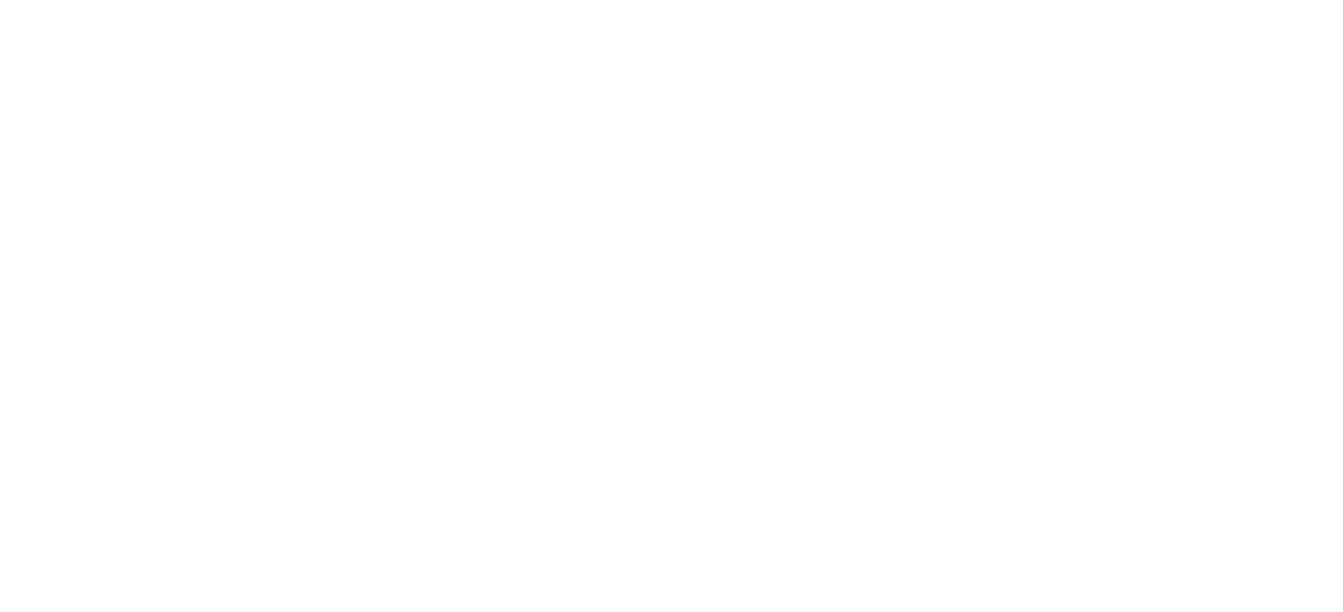 scroll, scrollTop: 0, scrollLeft: 0, axis: both 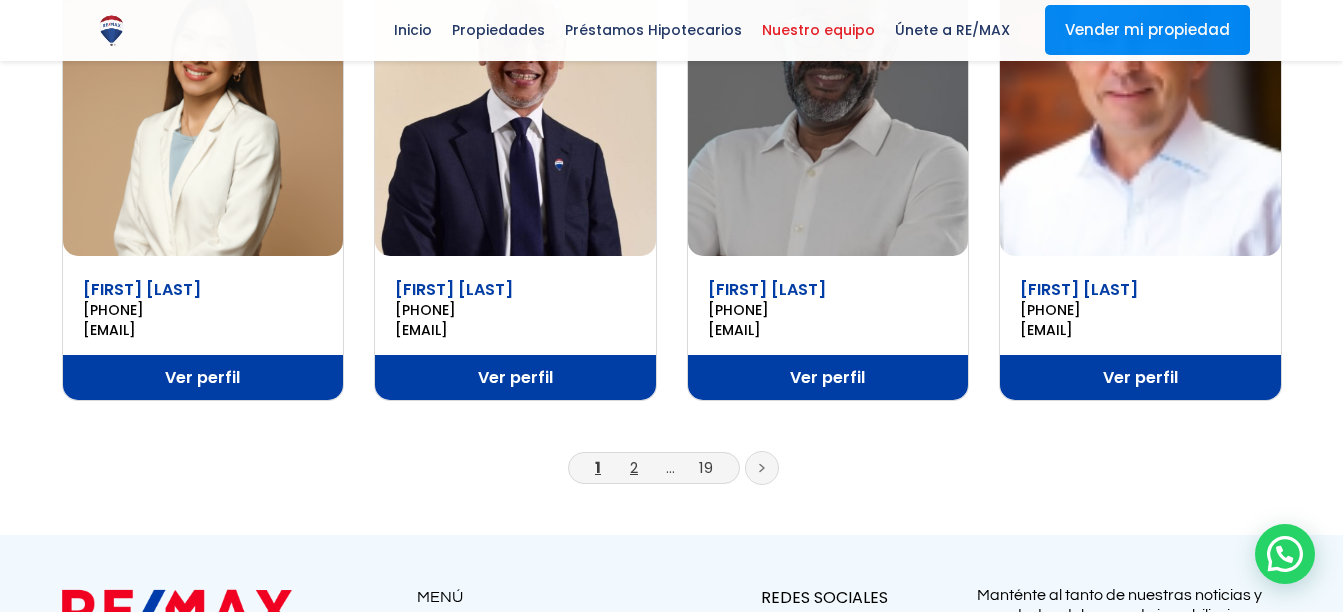 click on "2" at bounding box center (634, 467) 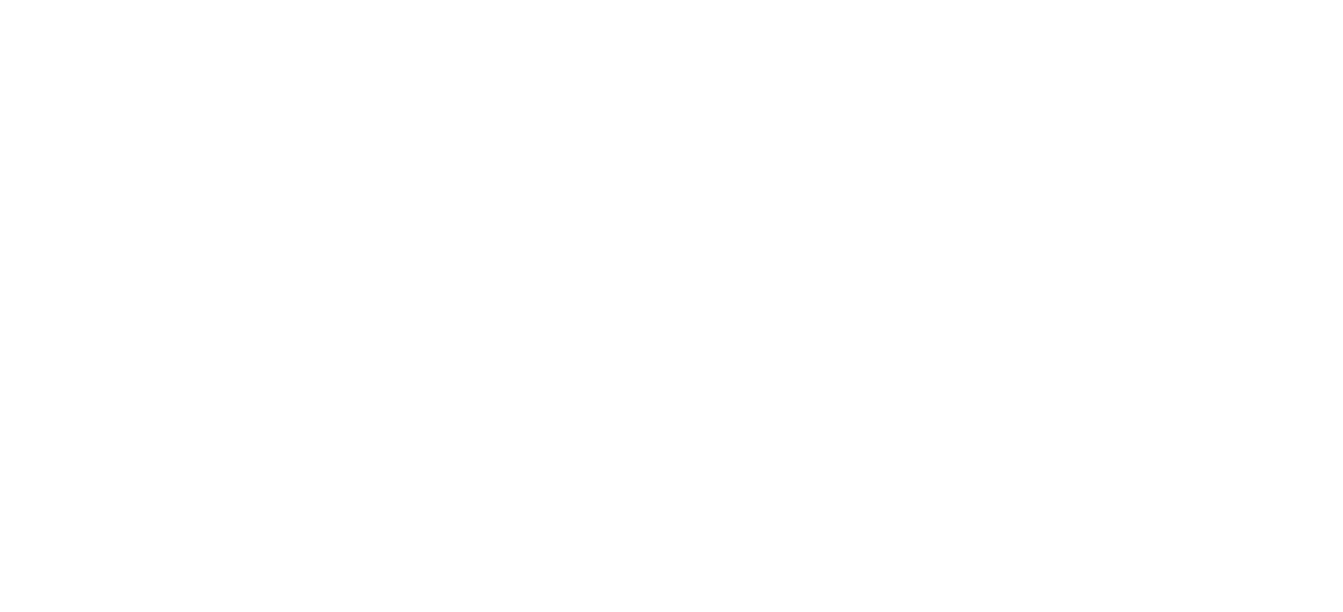 scroll, scrollTop: 0, scrollLeft: 0, axis: both 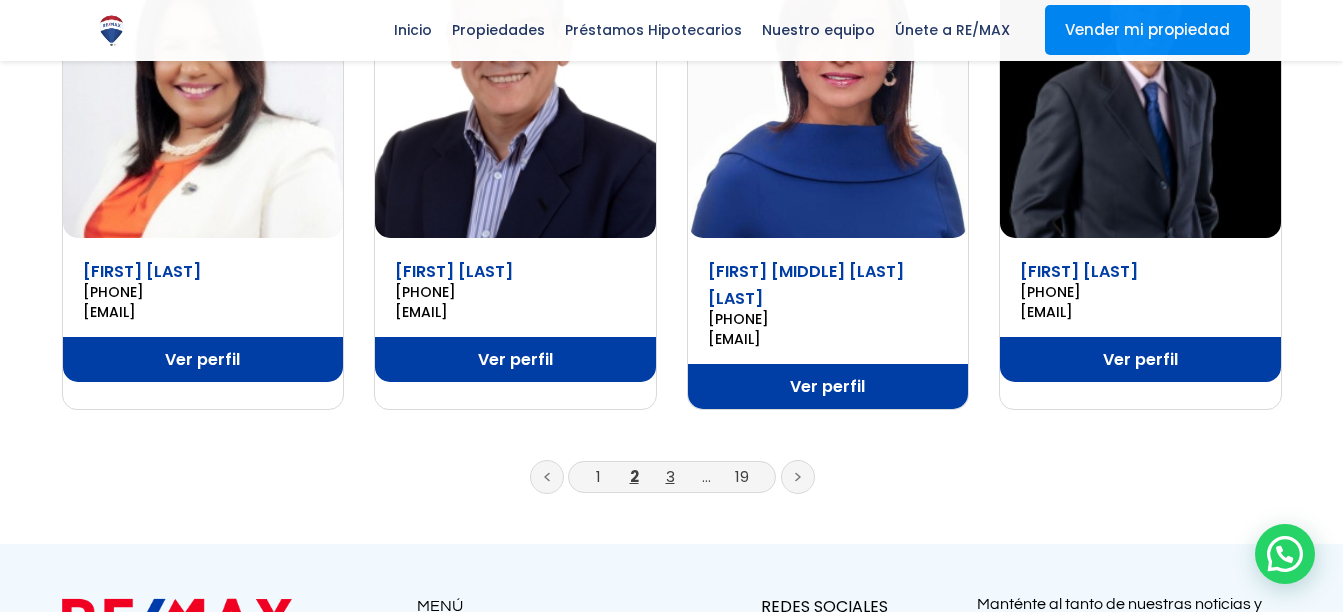 click on "3" at bounding box center [670, 476] 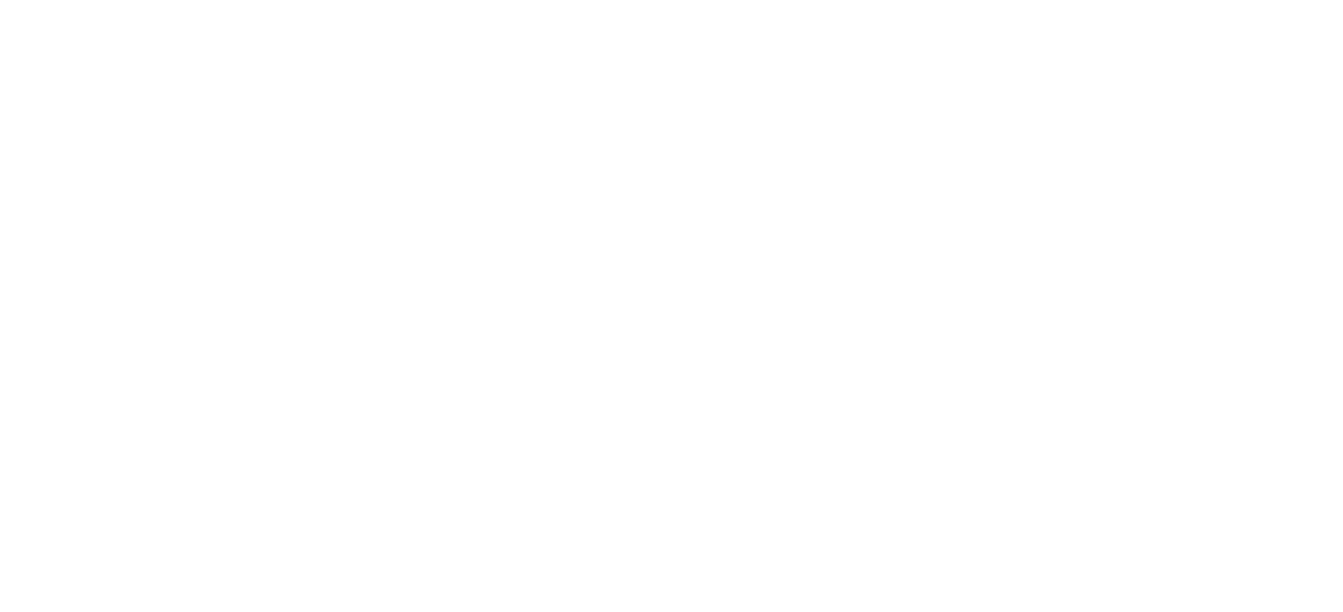 scroll, scrollTop: 0, scrollLeft: 0, axis: both 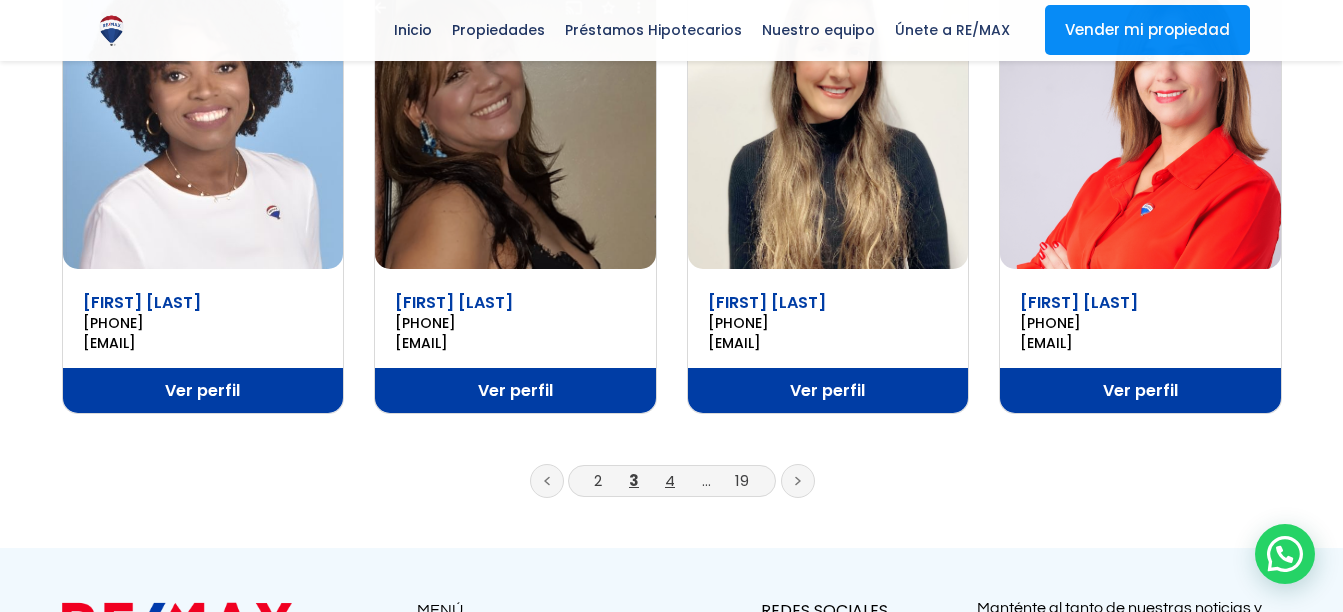 click on "4" at bounding box center [670, 480] 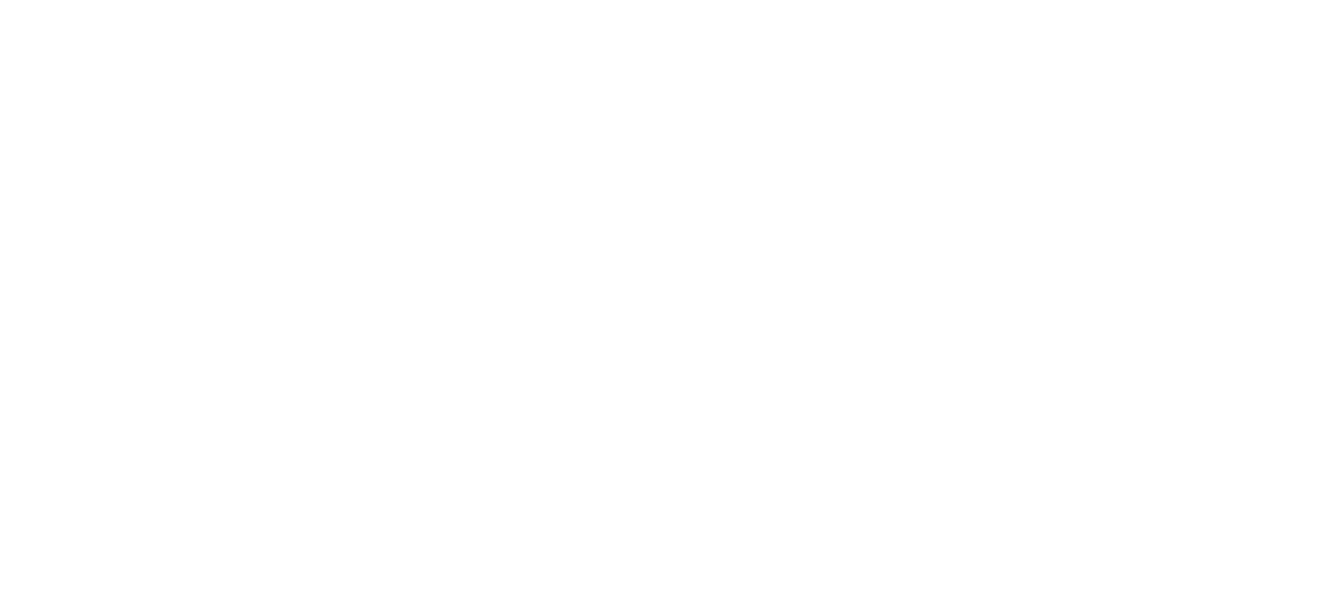 scroll, scrollTop: 0, scrollLeft: 0, axis: both 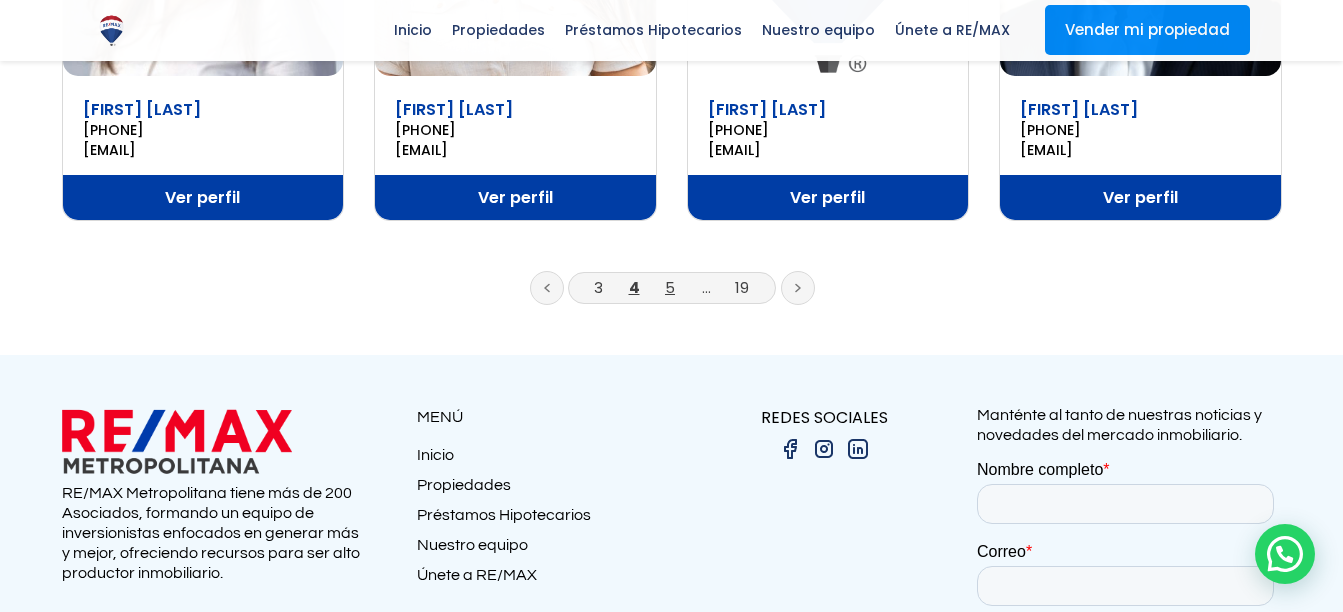 click on "5" at bounding box center (670, 287) 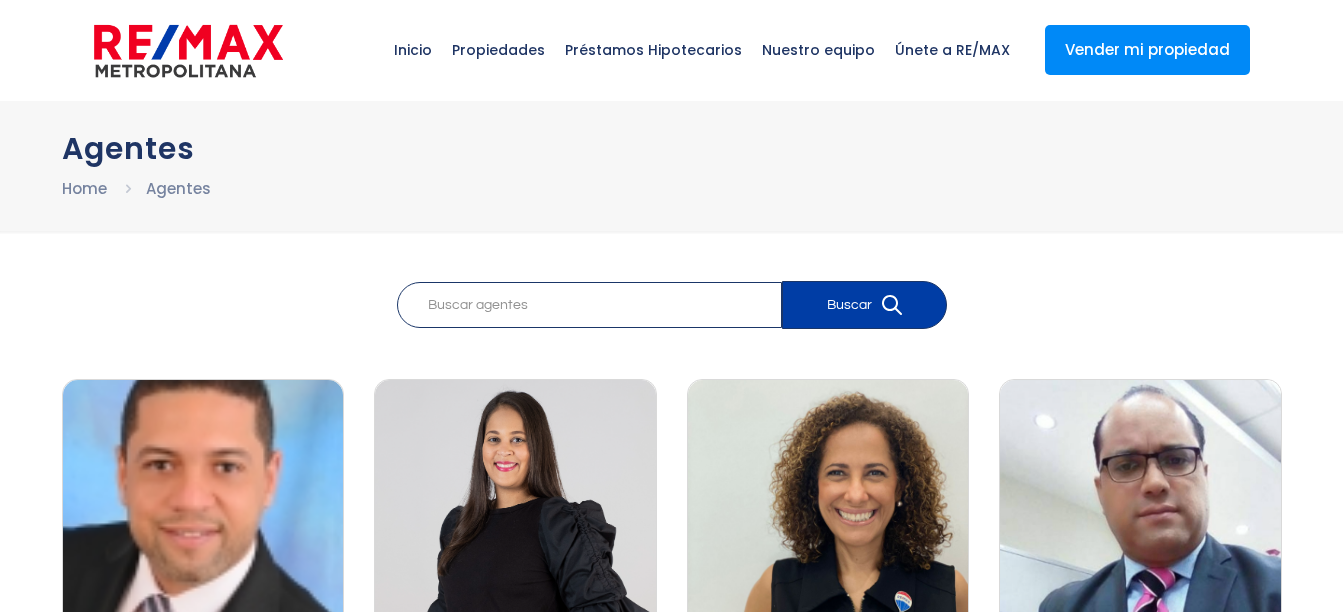 scroll, scrollTop: 0, scrollLeft: 0, axis: both 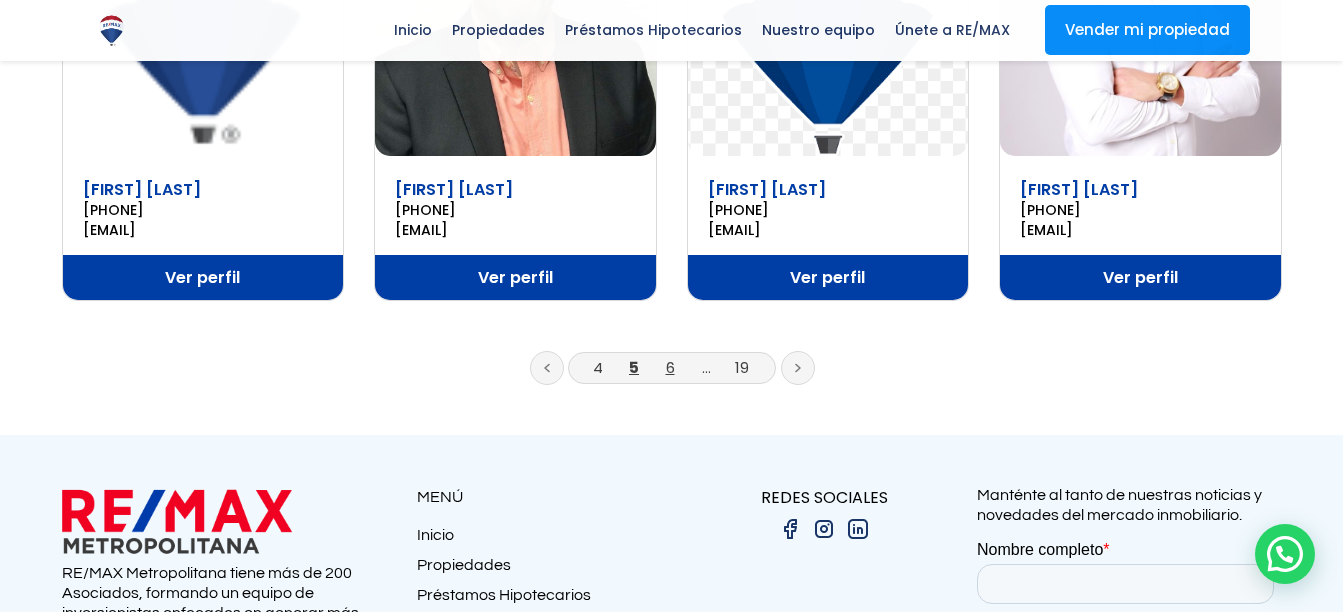 click on "6" at bounding box center (670, 367) 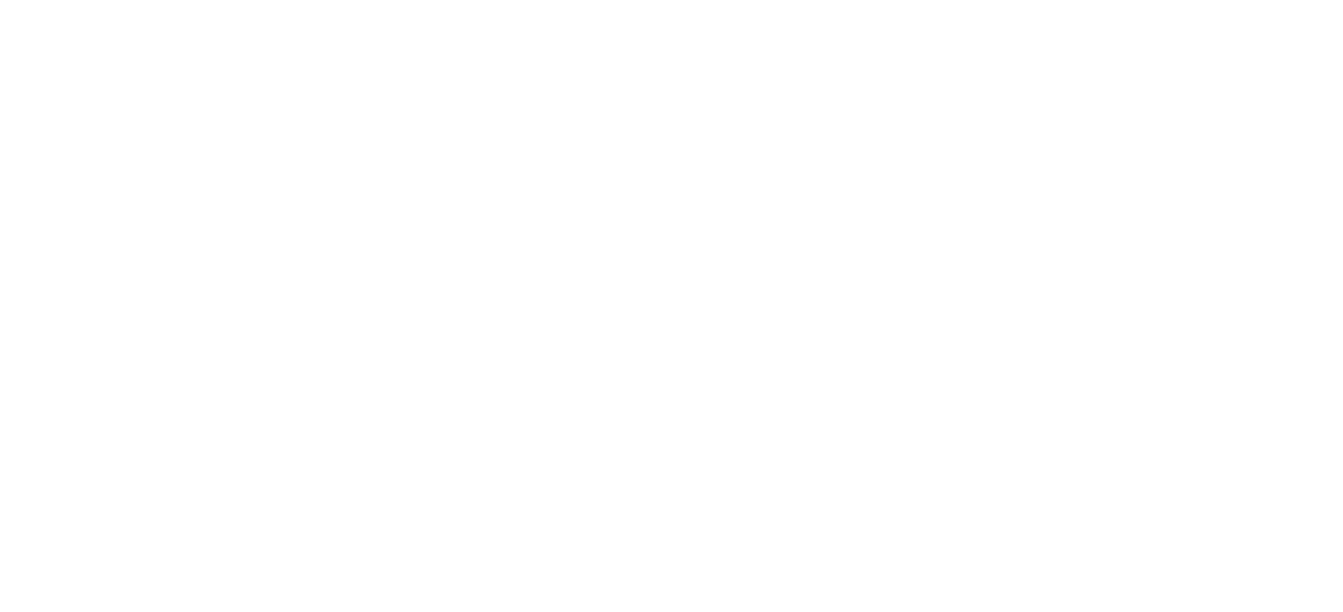 scroll, scrollTop: 0, scrollLeft: 0, axis: both 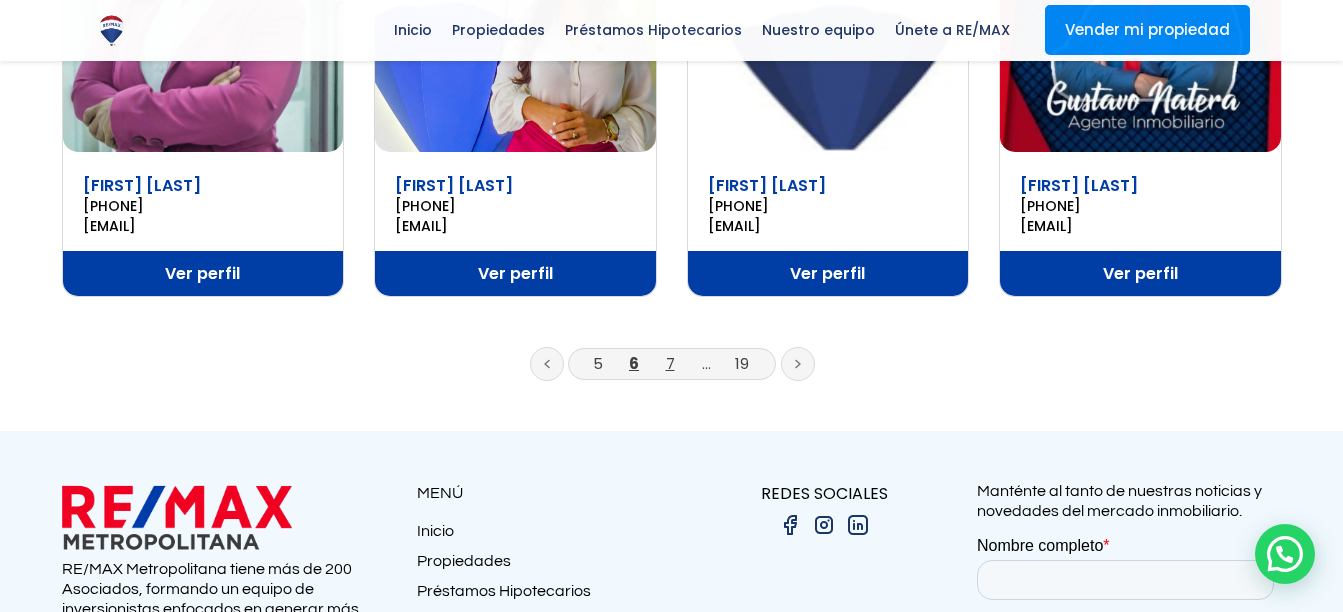 click on "7" at bounding box center [670, 363] 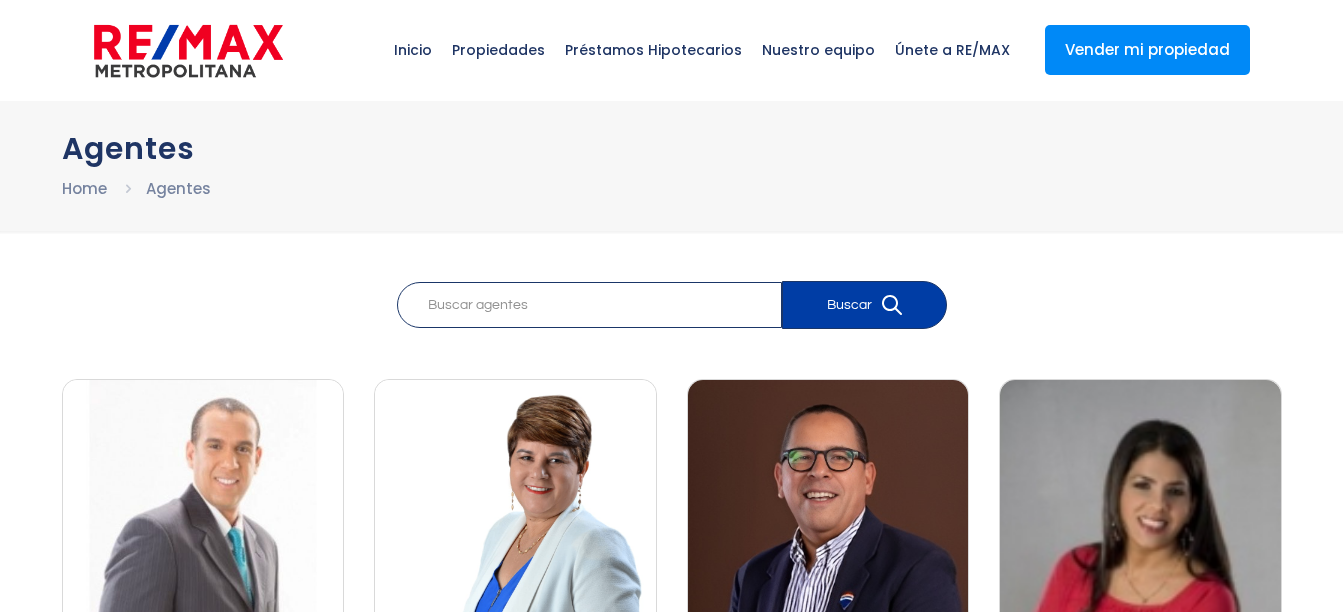 scroll, scrollTop: 0, scrollLeft: 0, axis: both 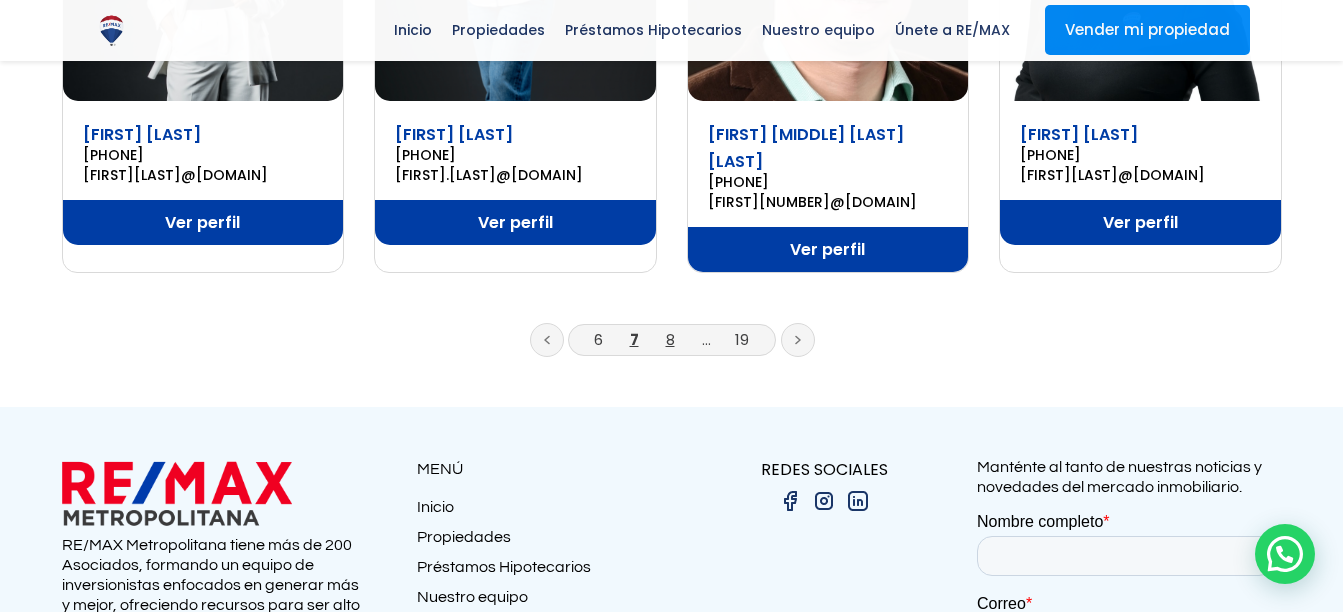 click on "8" at bounding box center [670, 339] 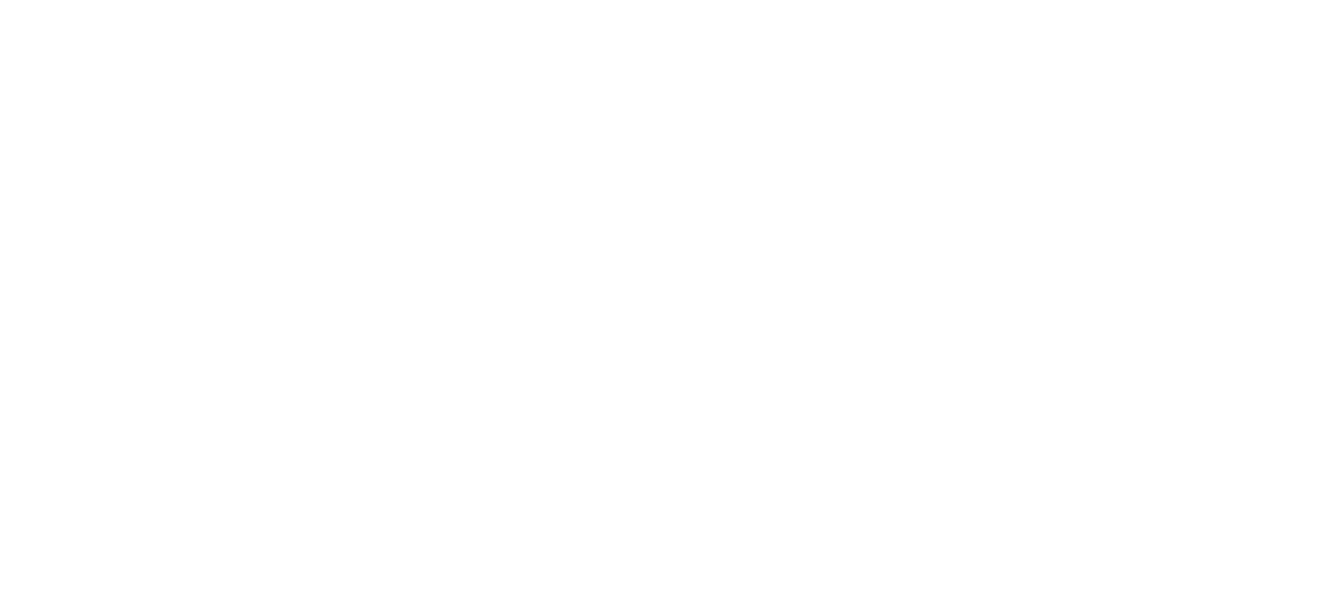 scroll, scrollTop: 0, scrollLeft: 0, axis: both 